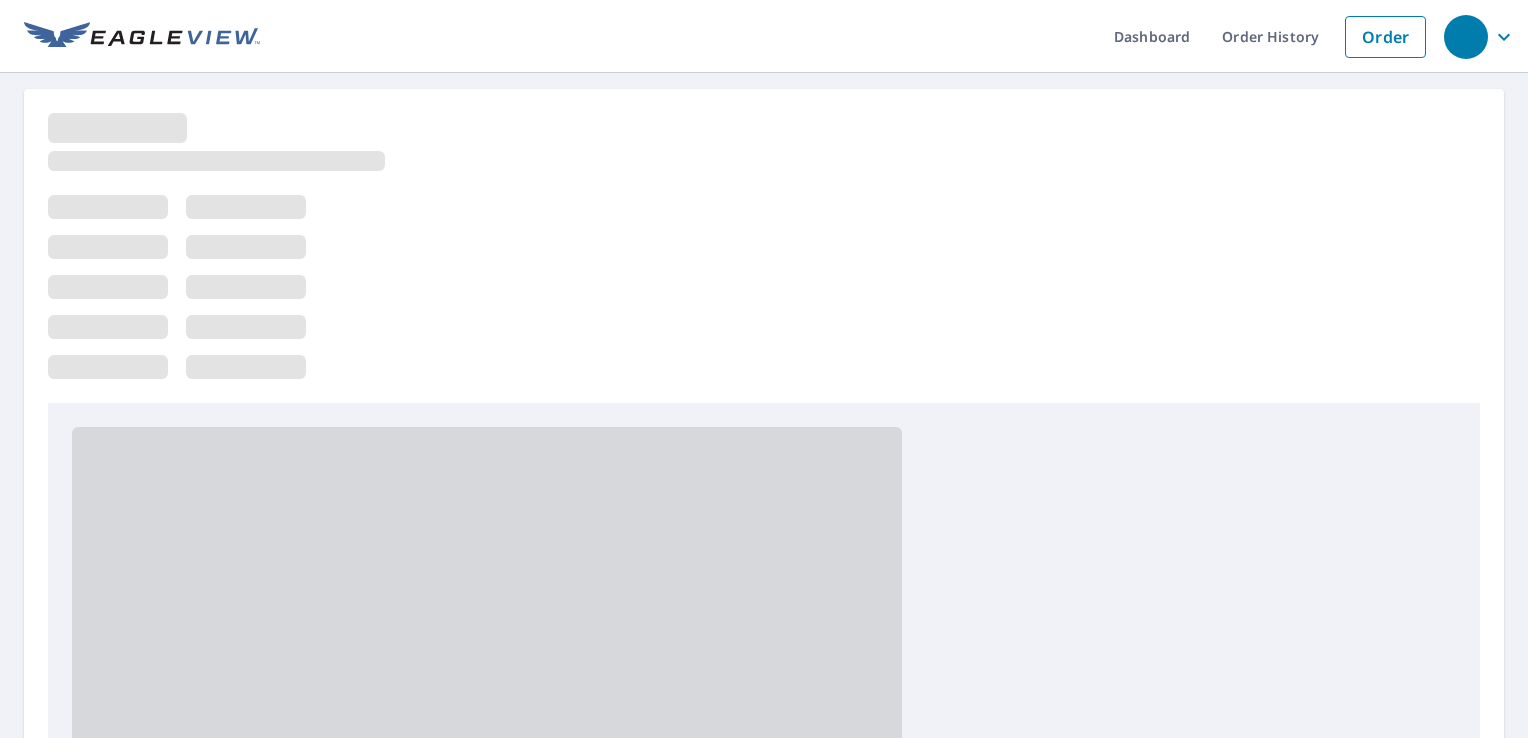 scroll, scrollTop: 0, scrollLeft: 0, axis: both 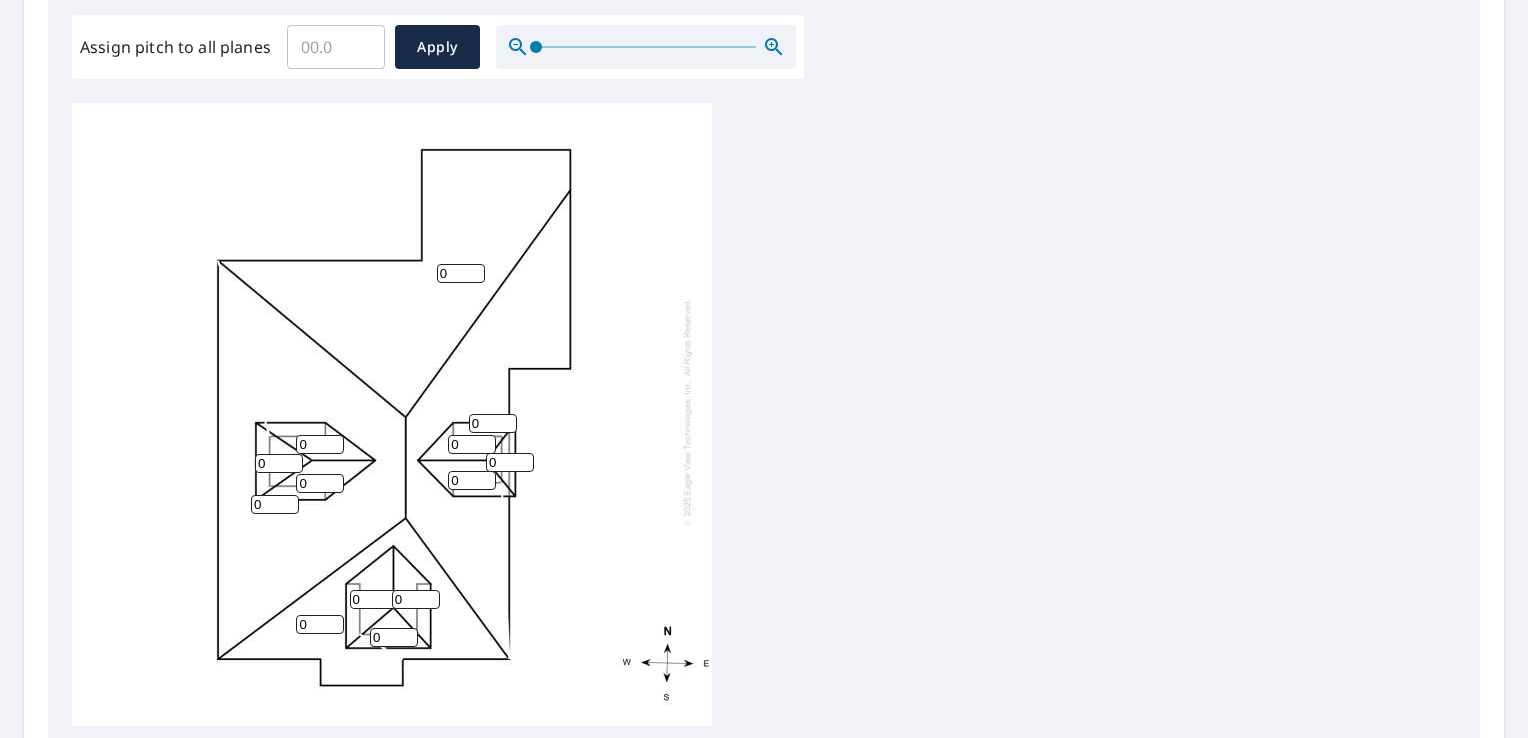 click on "0" at bounding box center (320, 624) 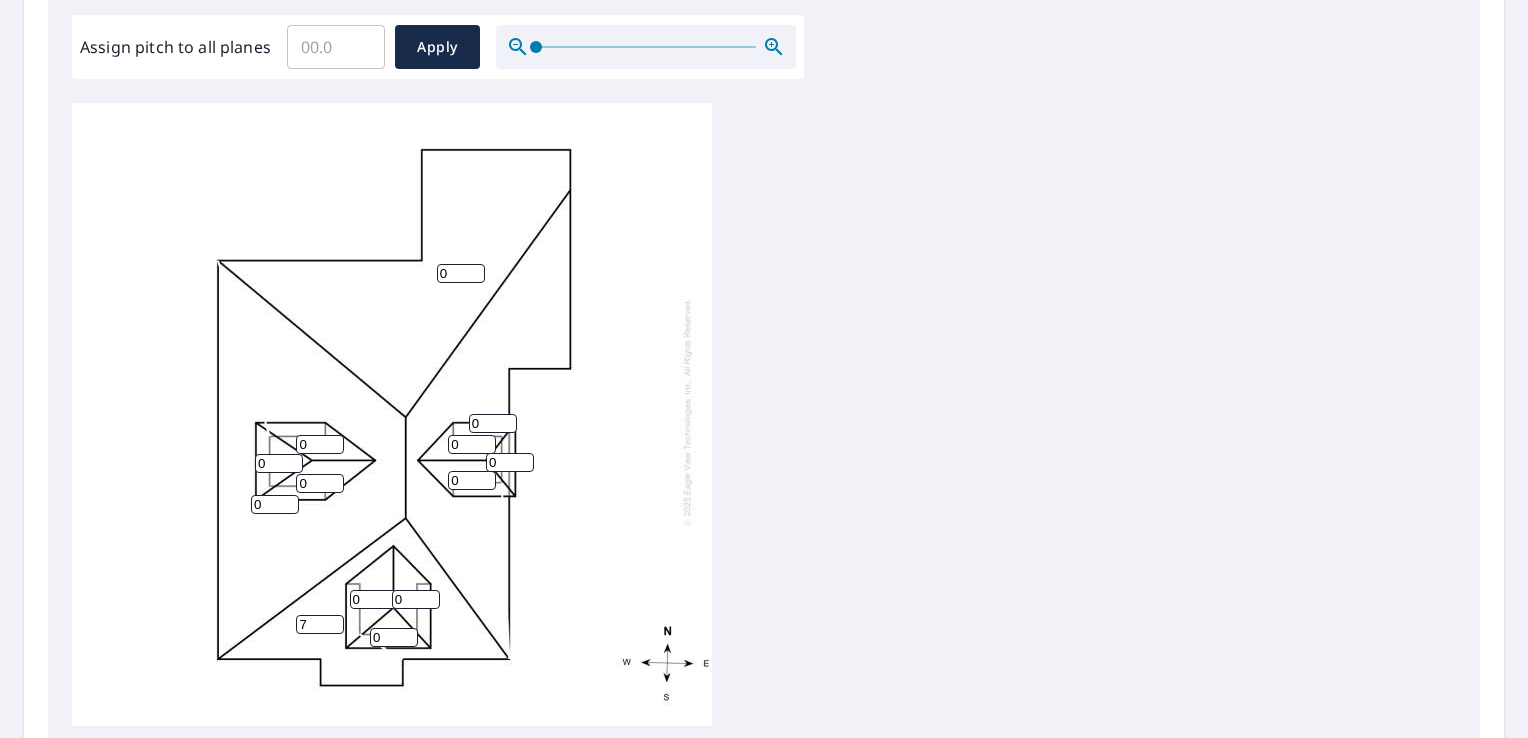 type on "7" 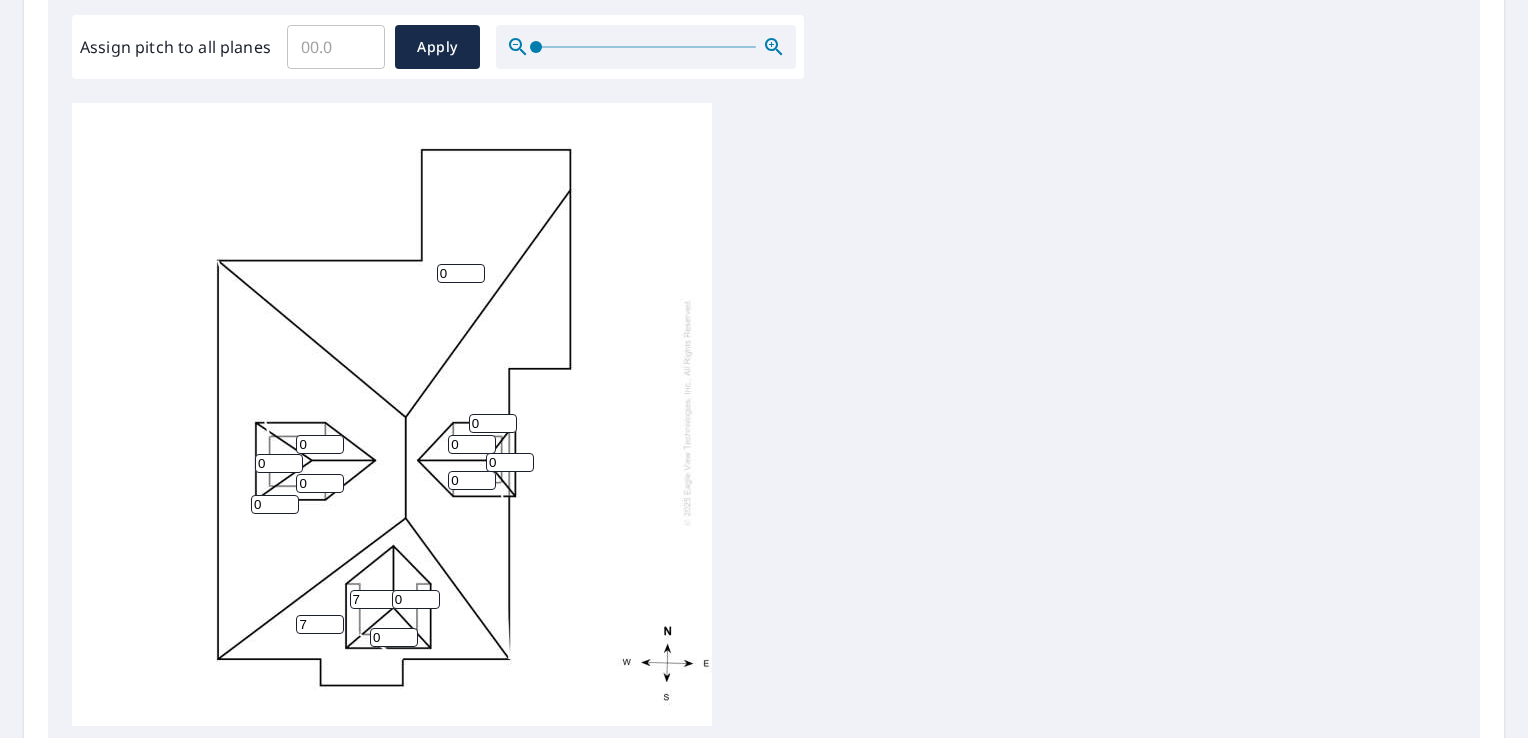 type on "7" 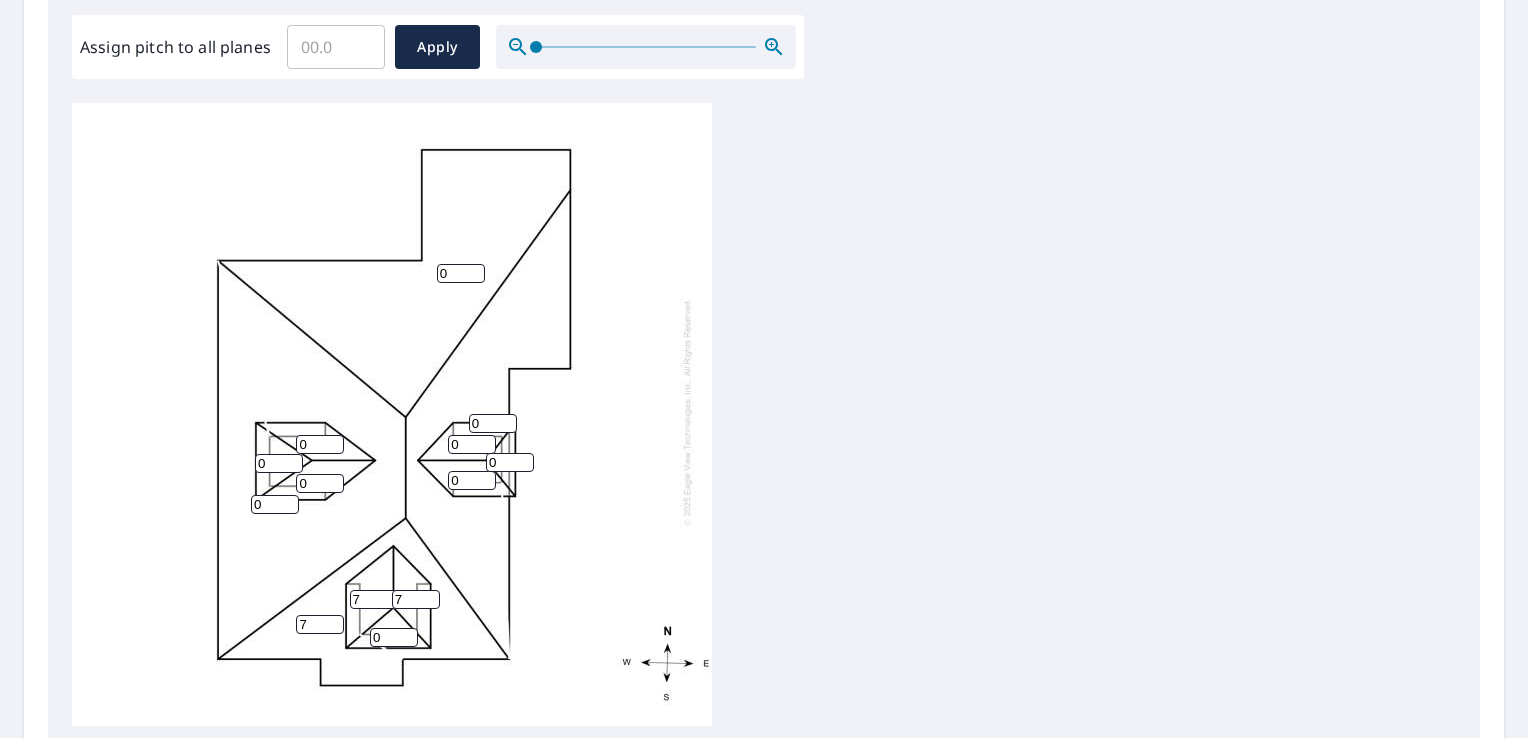type on "7" 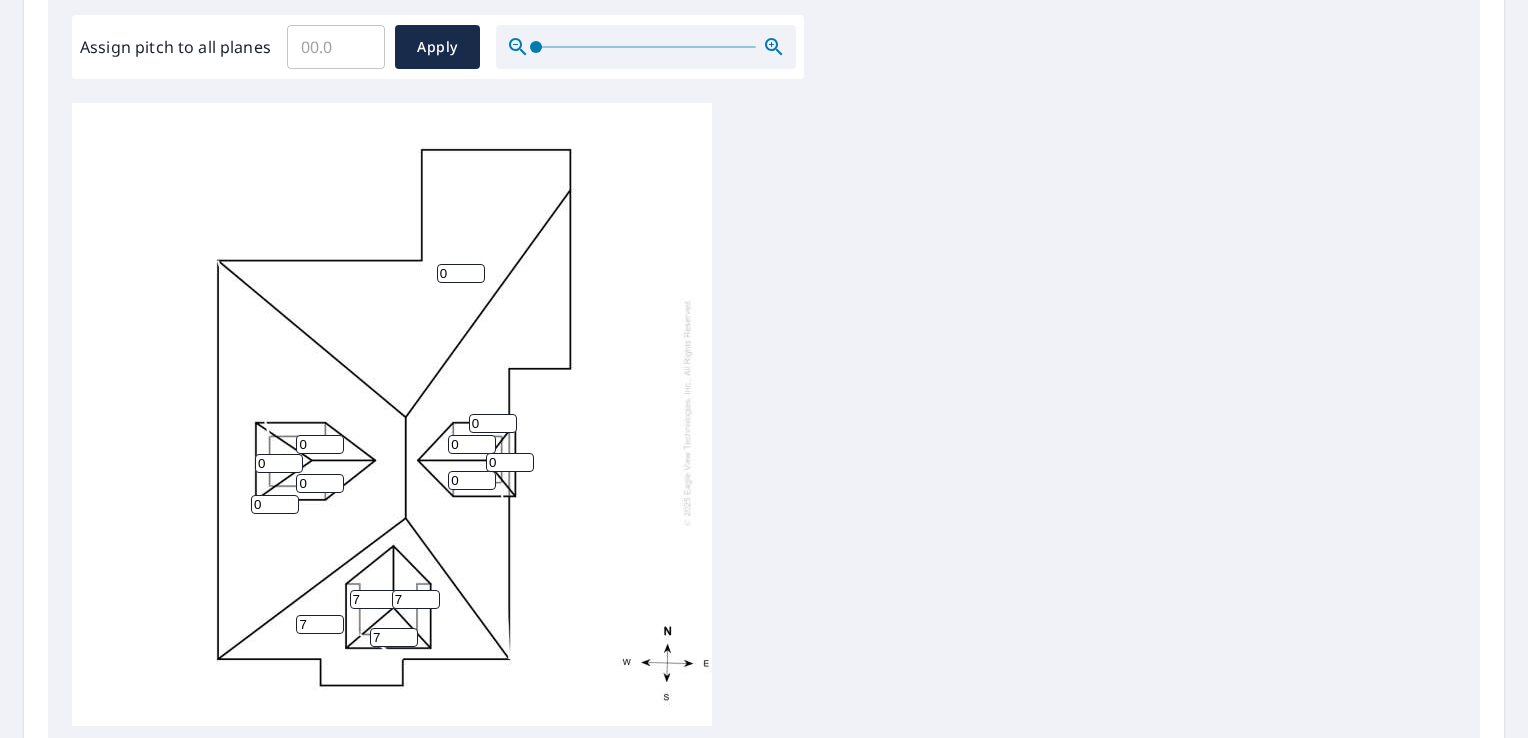 type on "7" 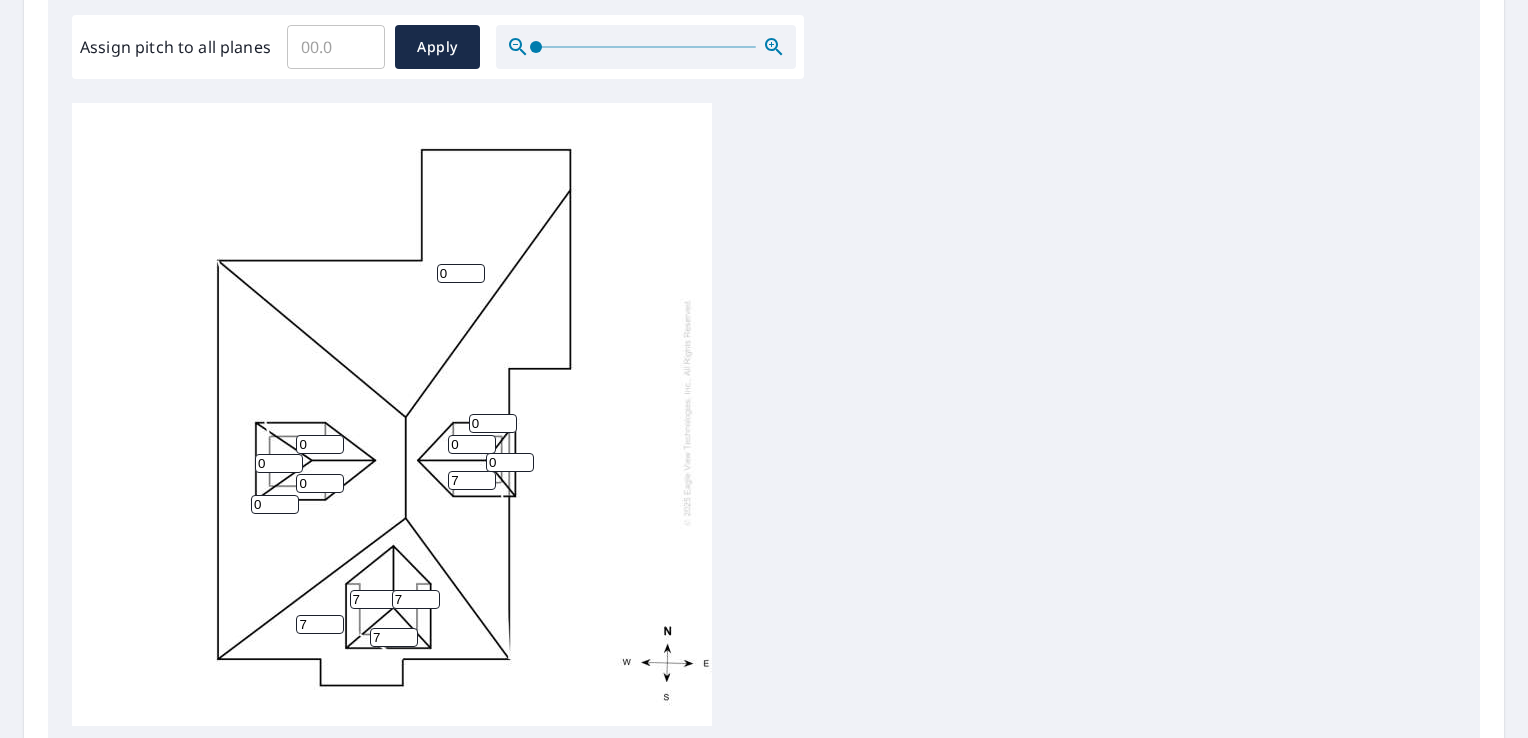 type on "7" 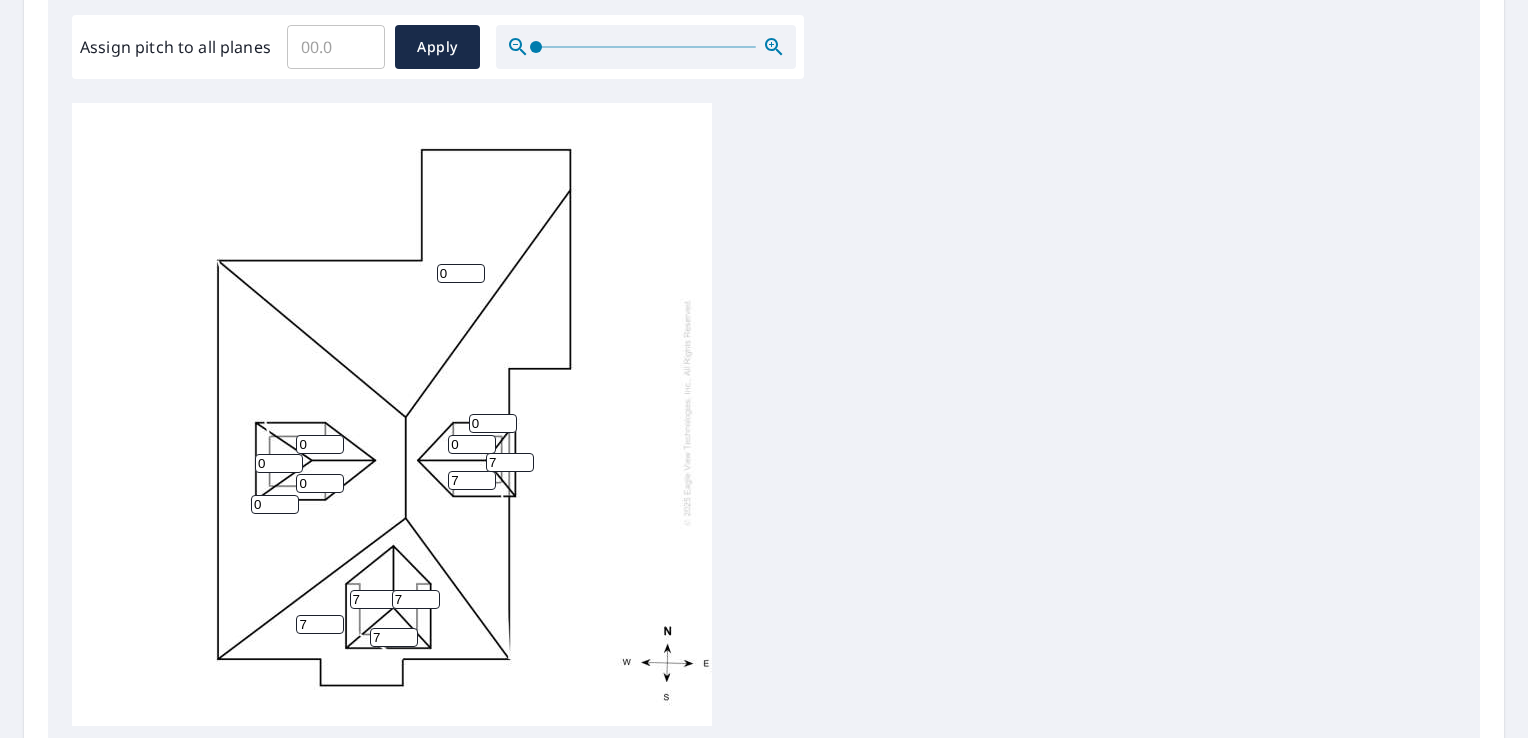 type on "7" 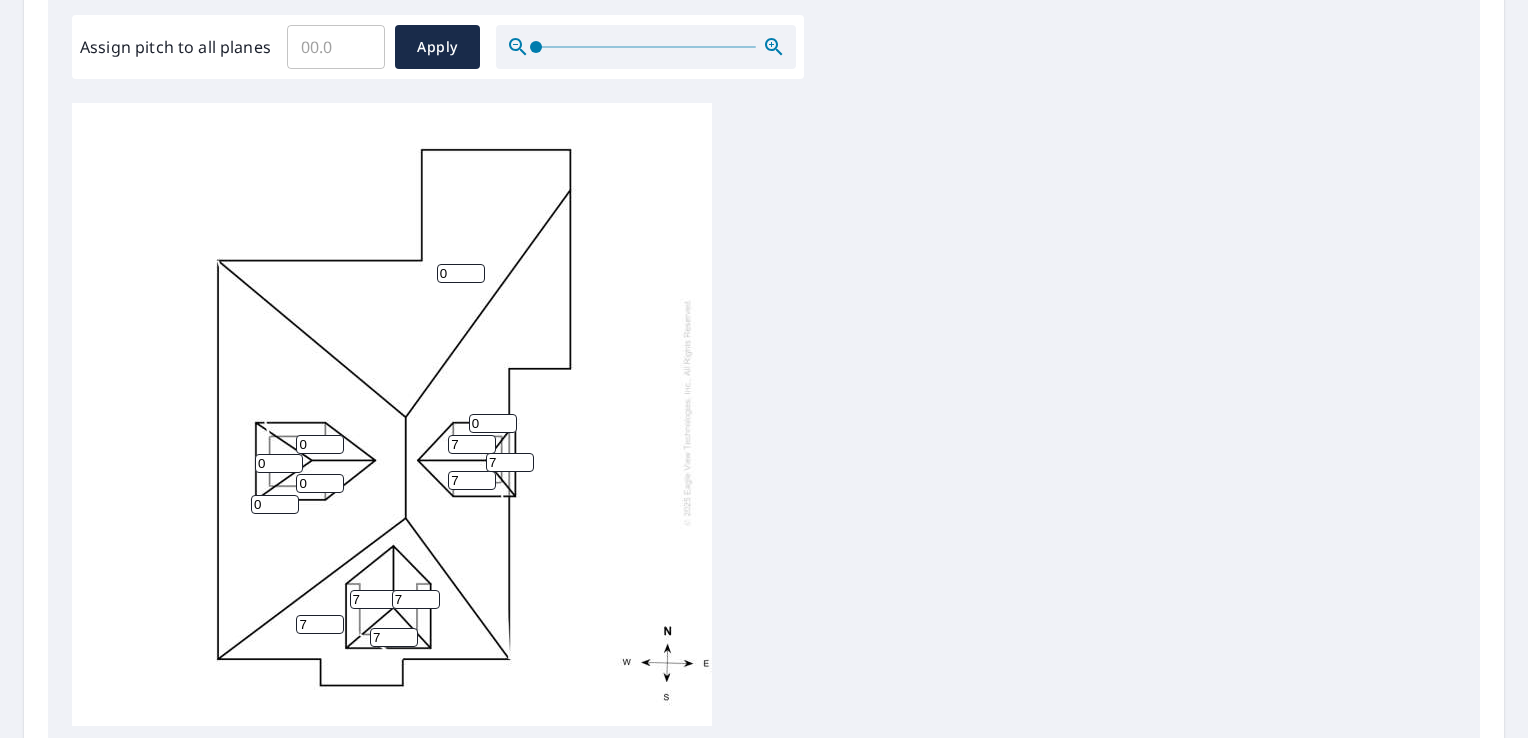 type on "7" 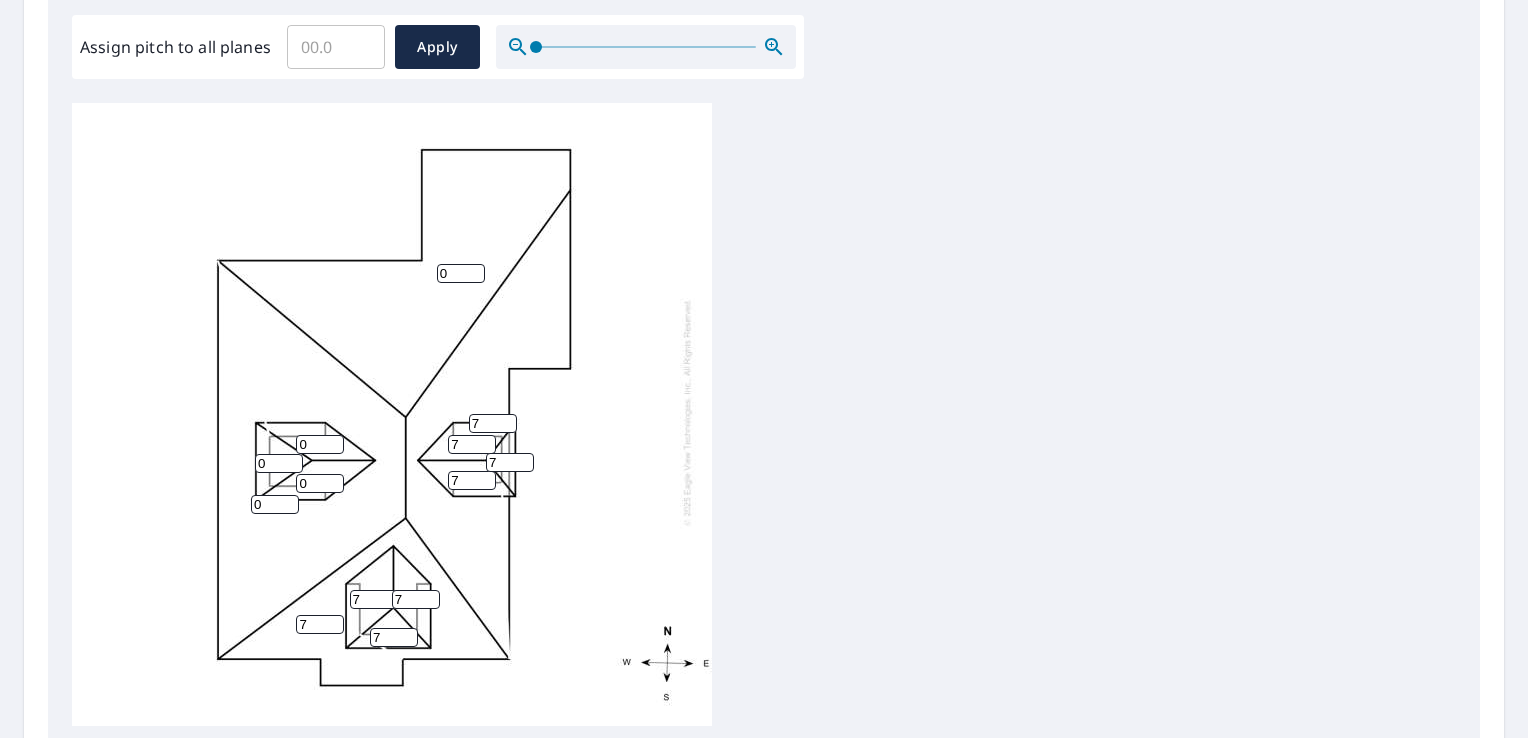 type on "7" 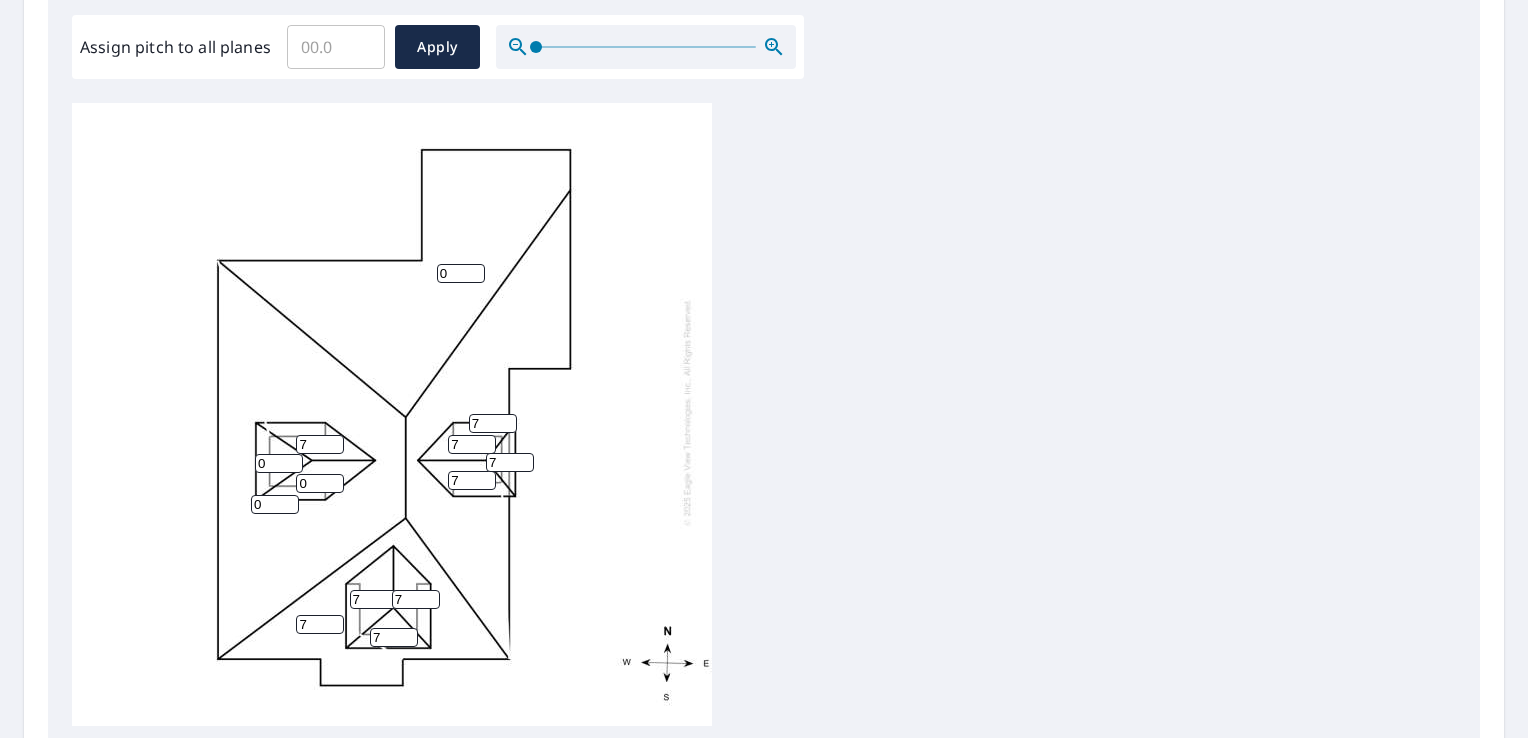 type on "7" 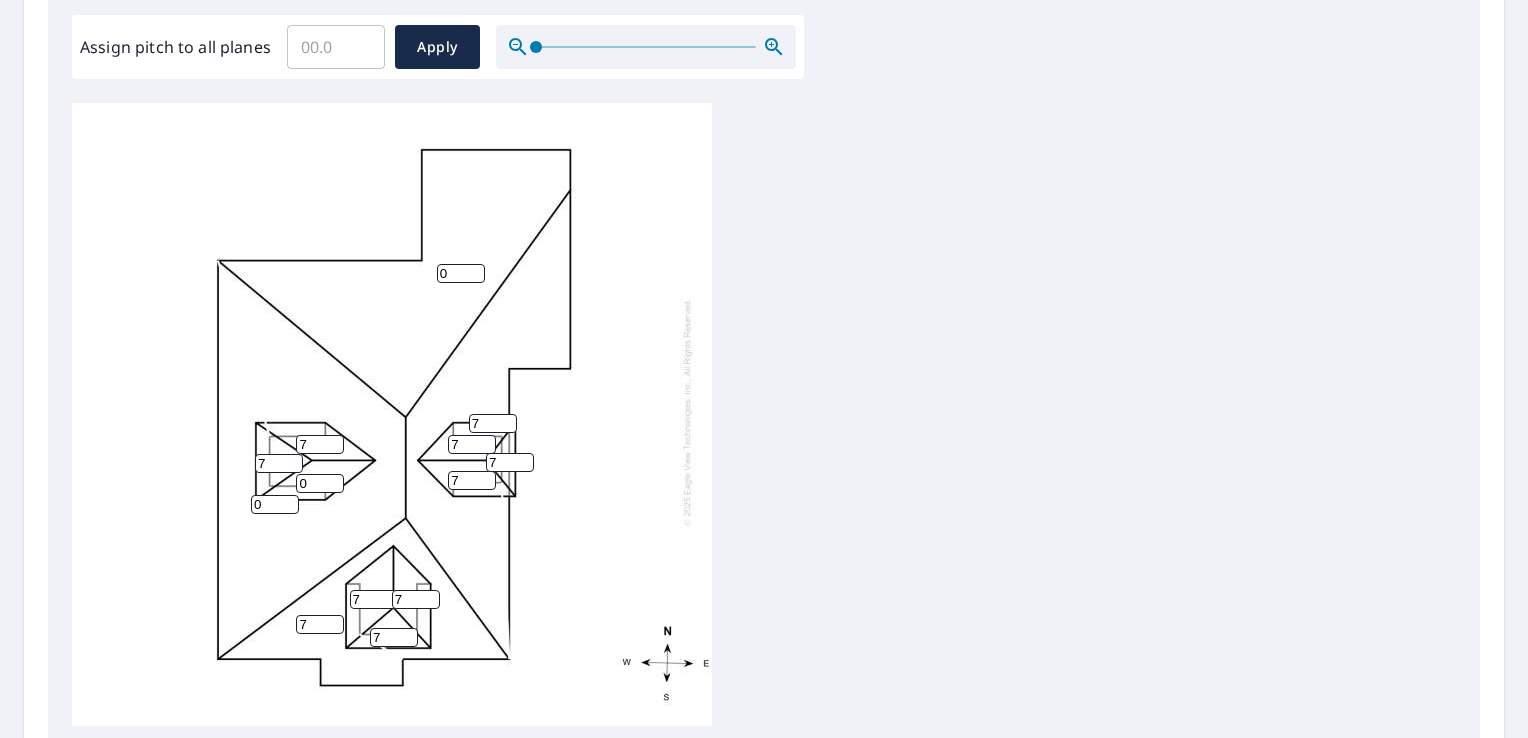 type on "7" 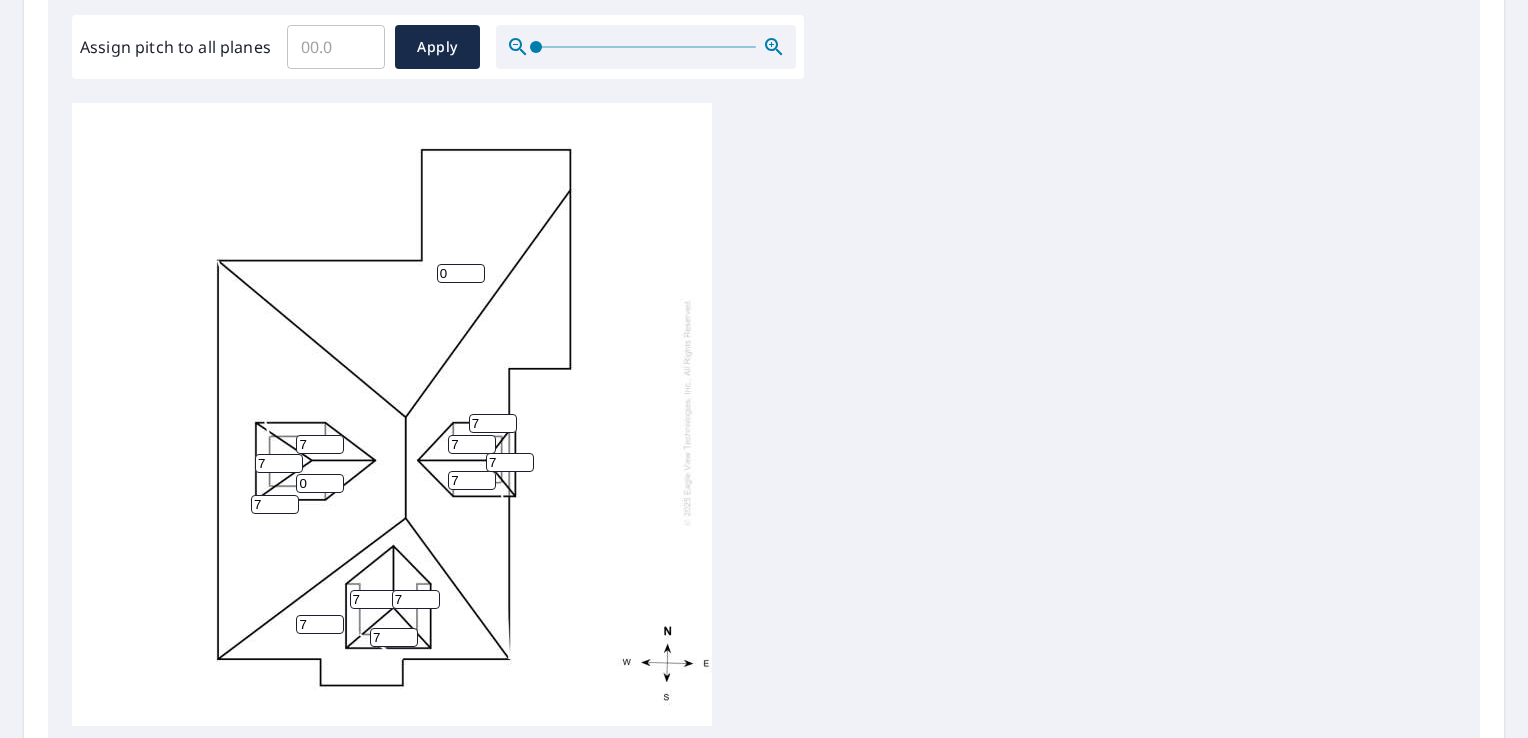 type on "7" 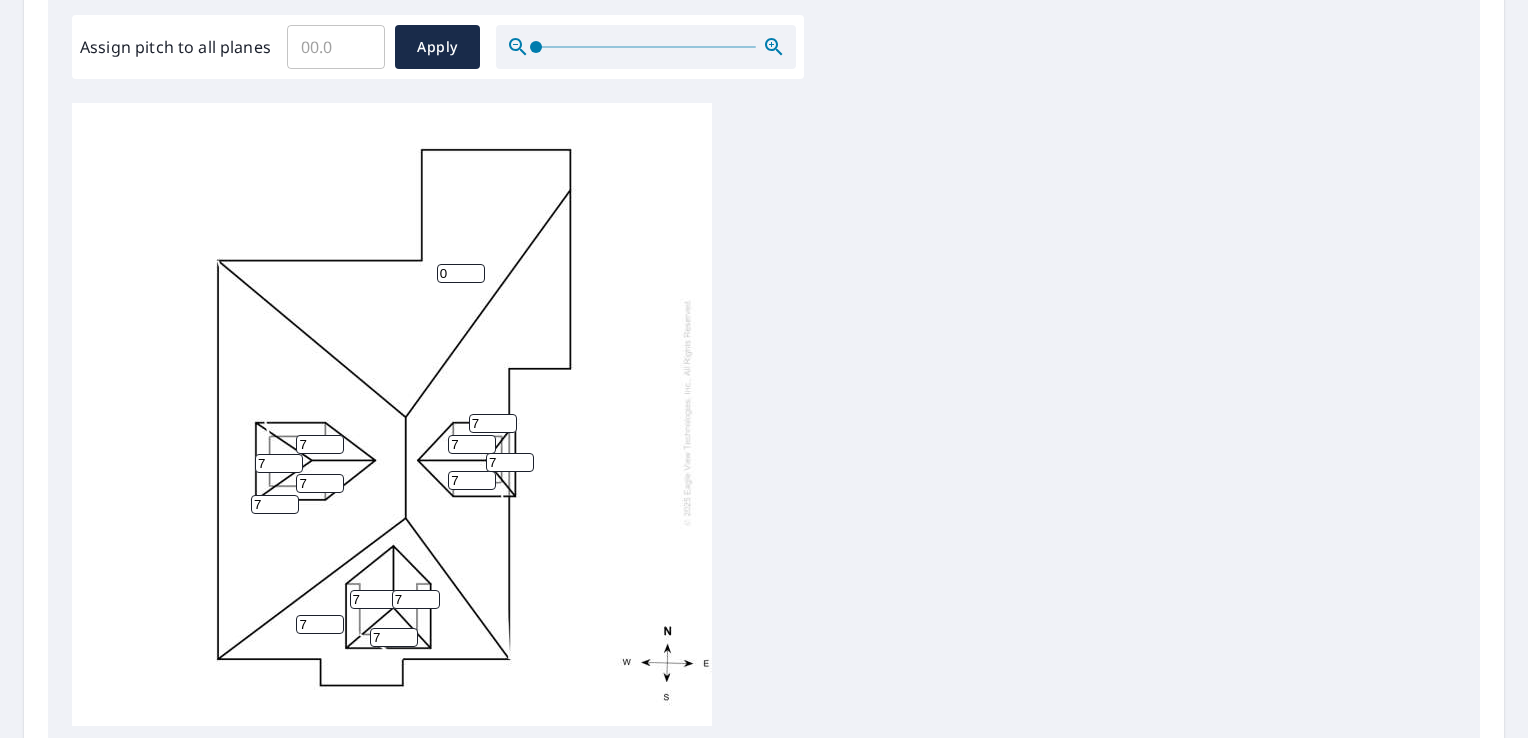 type on "7" 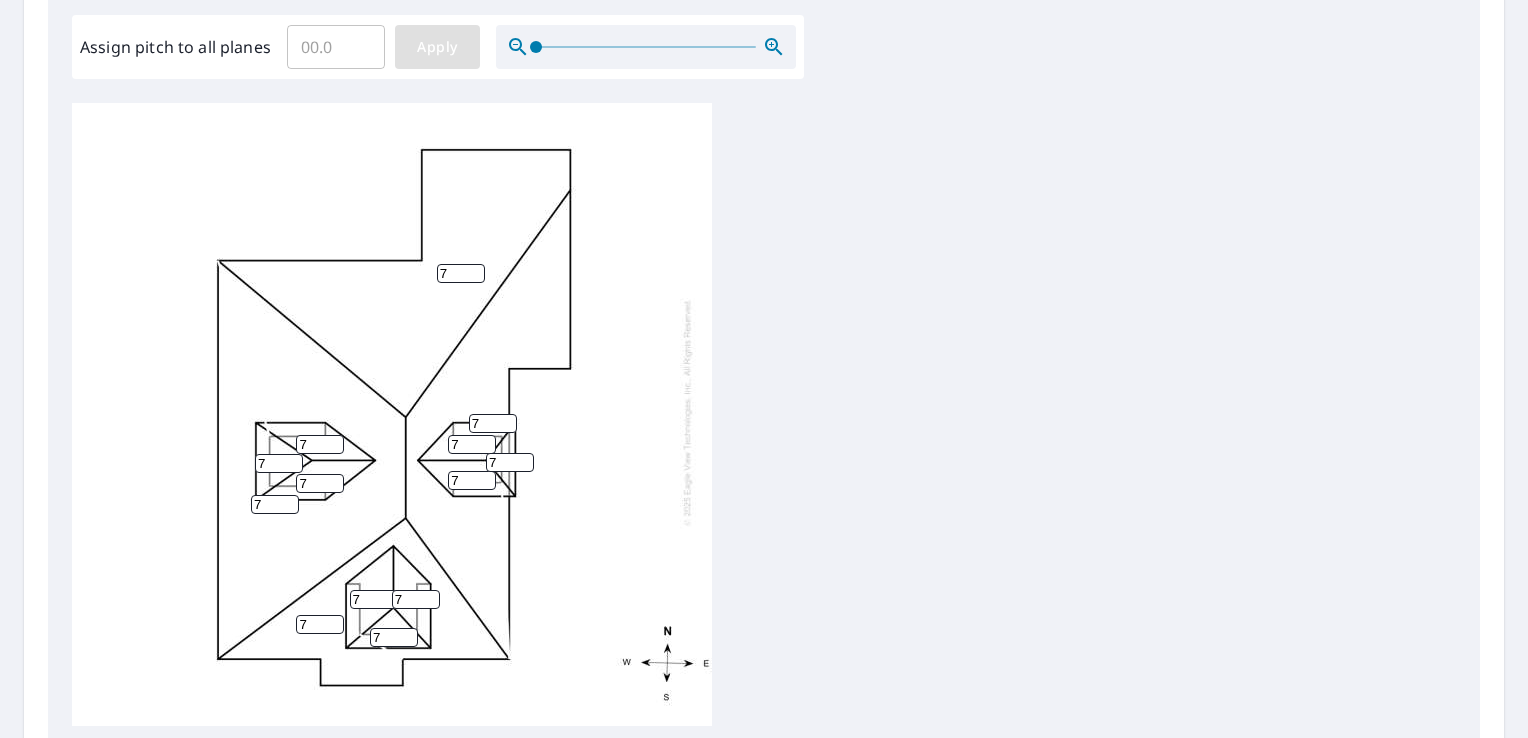 type on "7" 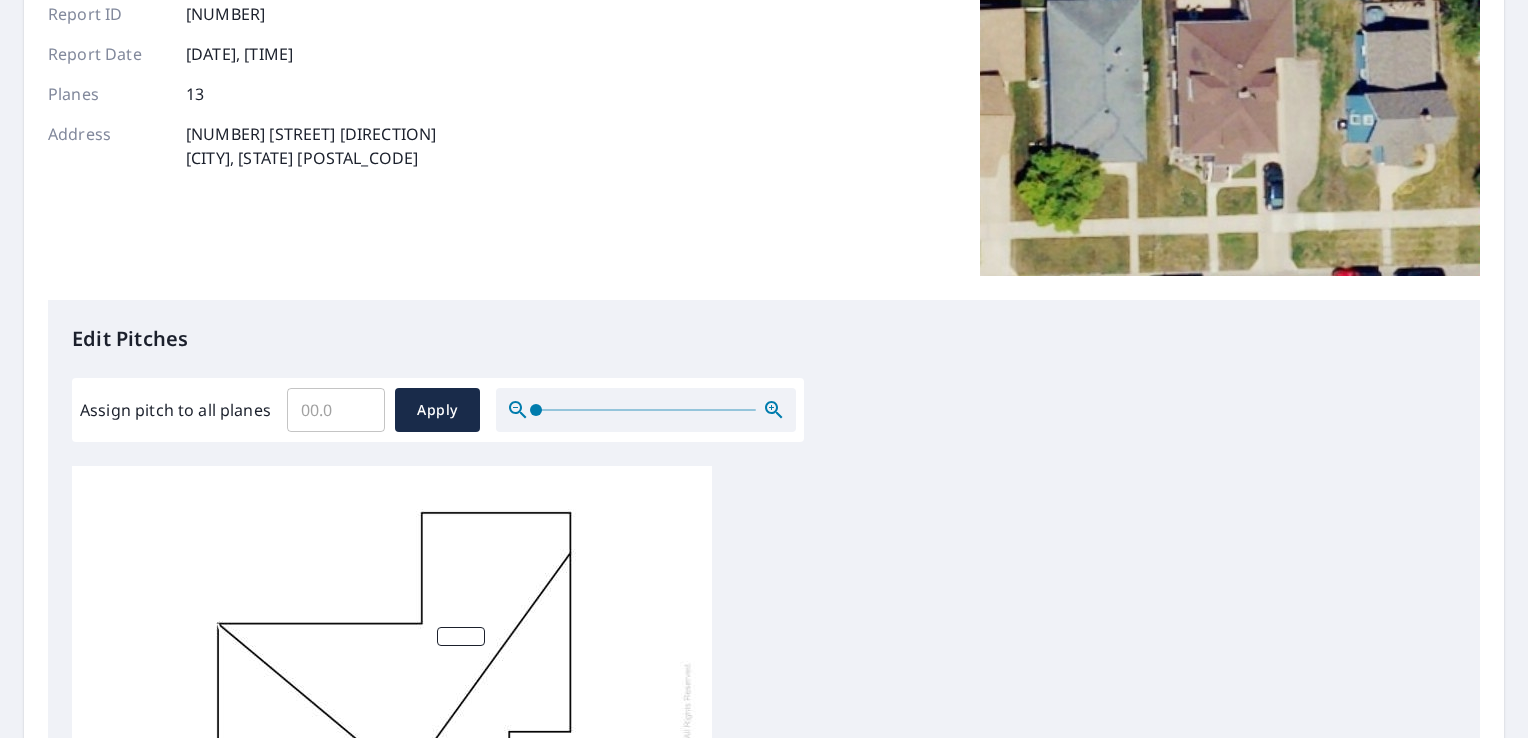 scroll, scrollTop: 444, scrollLeft: 0, axis: vertical 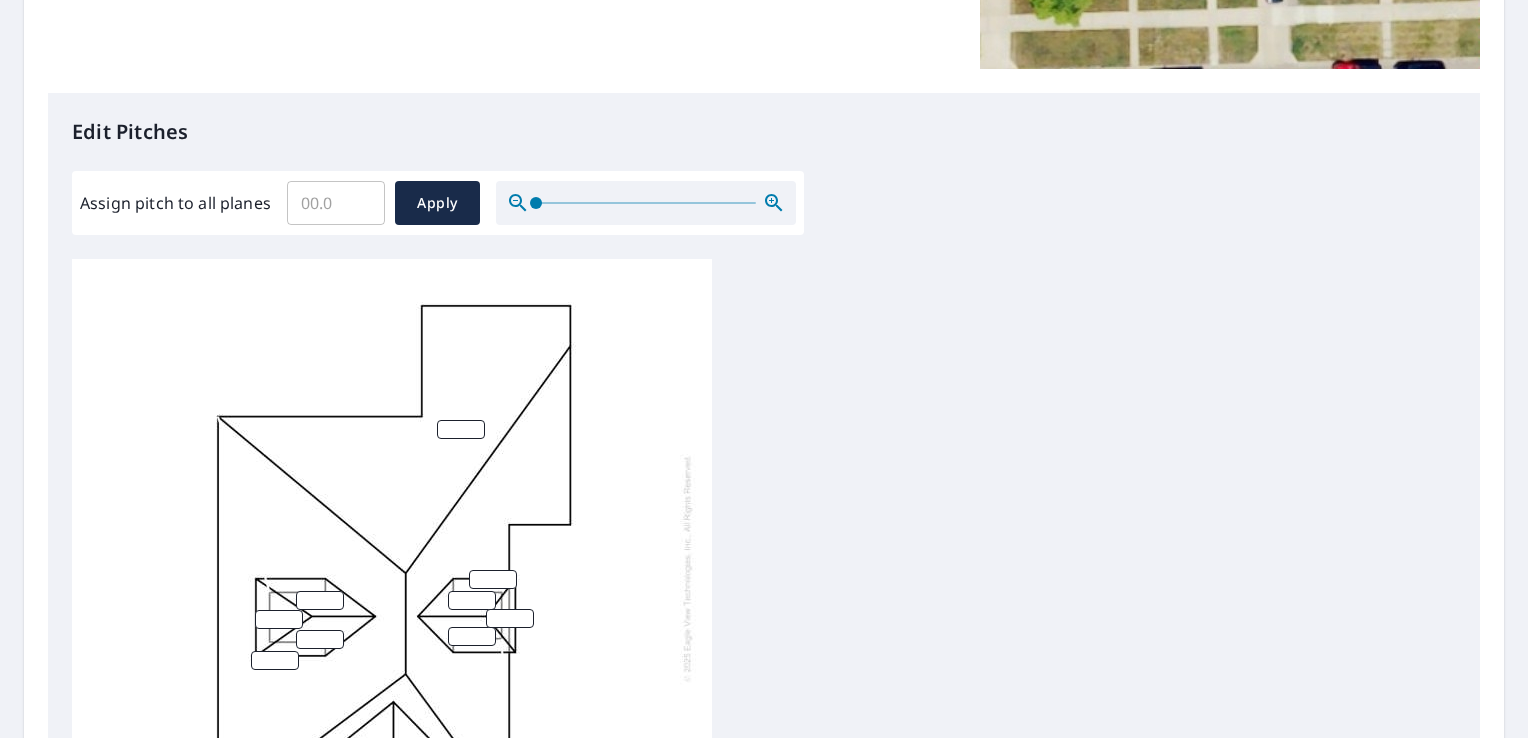 click on "Assign pitch to all planes" at bounding box center [336, 203] 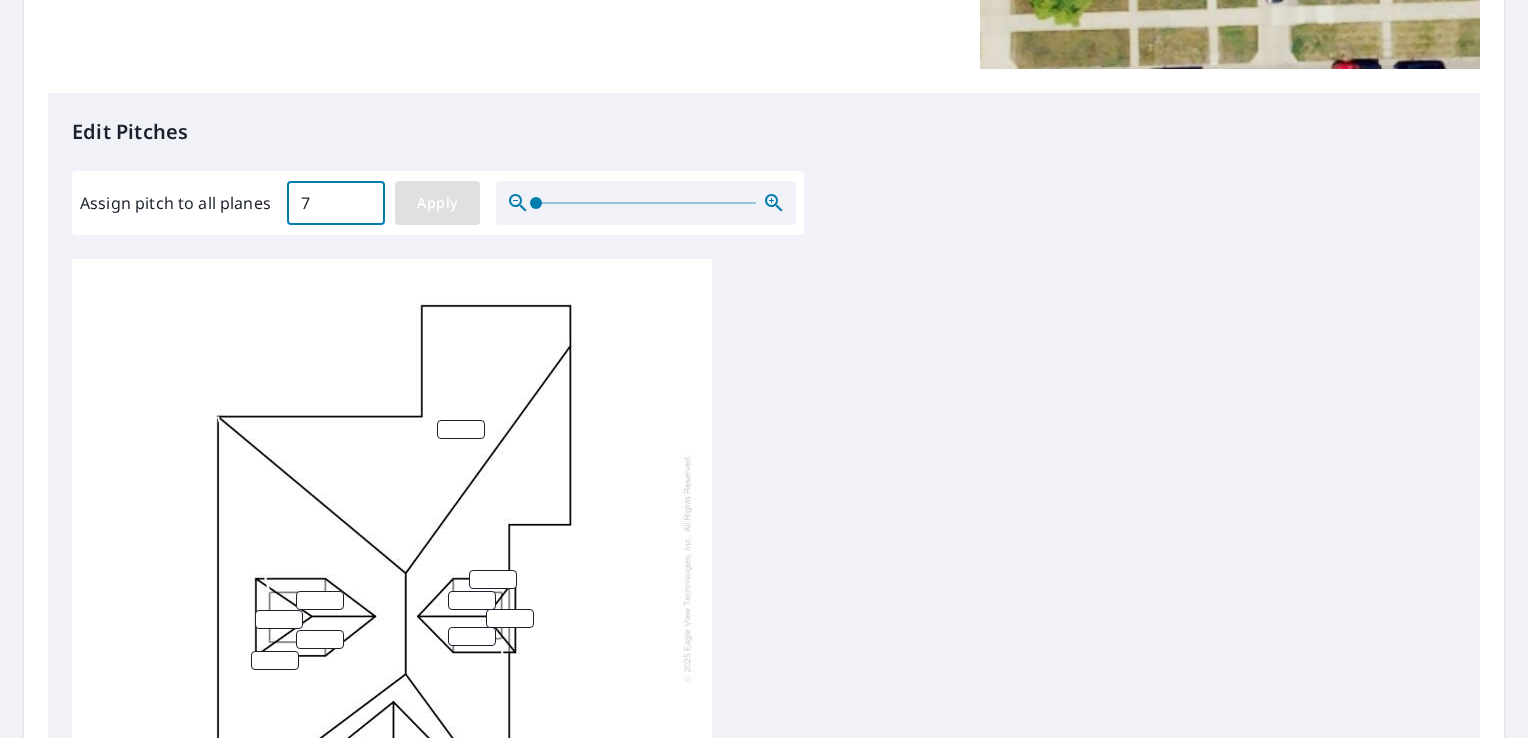 type on "7" 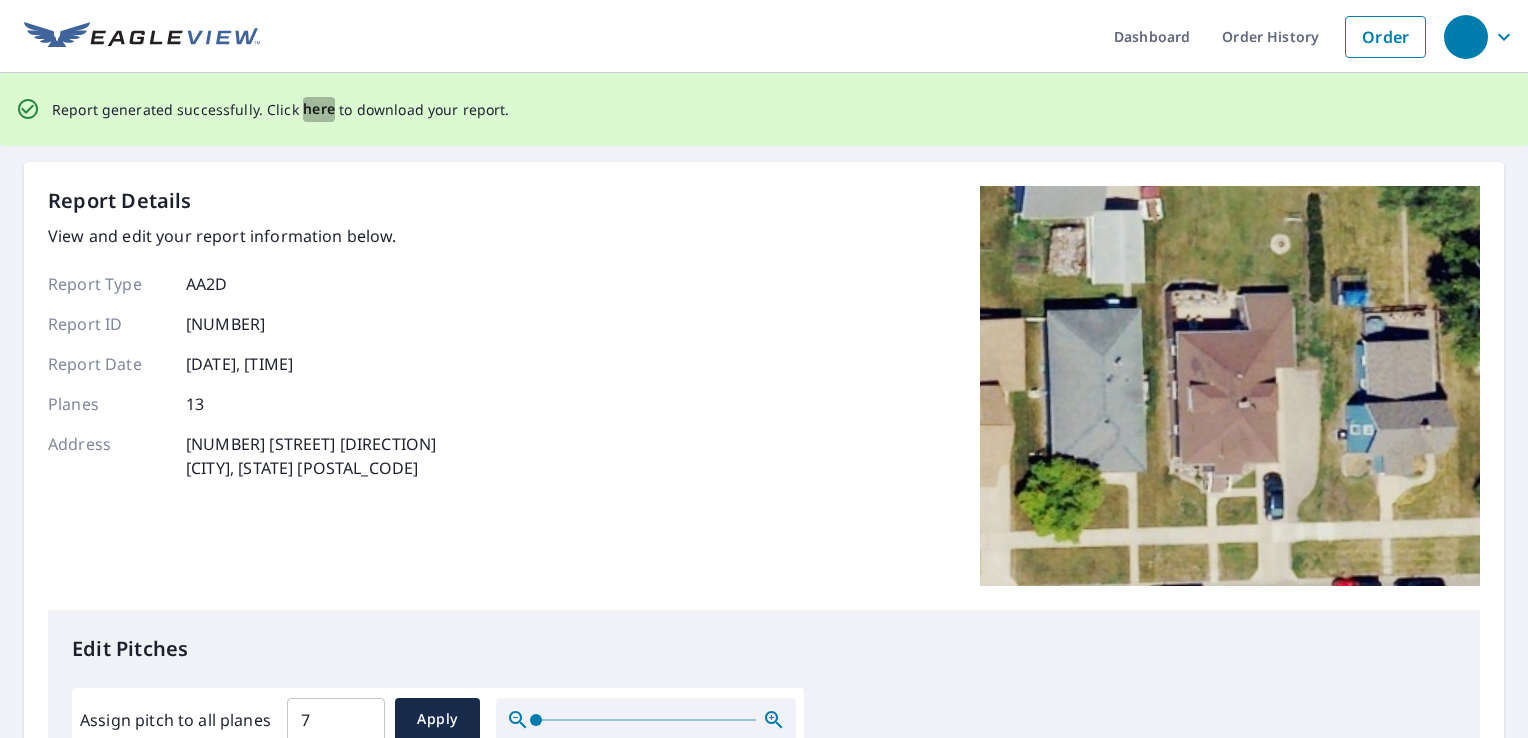 click on "here" at bounding box center (319, 109) 